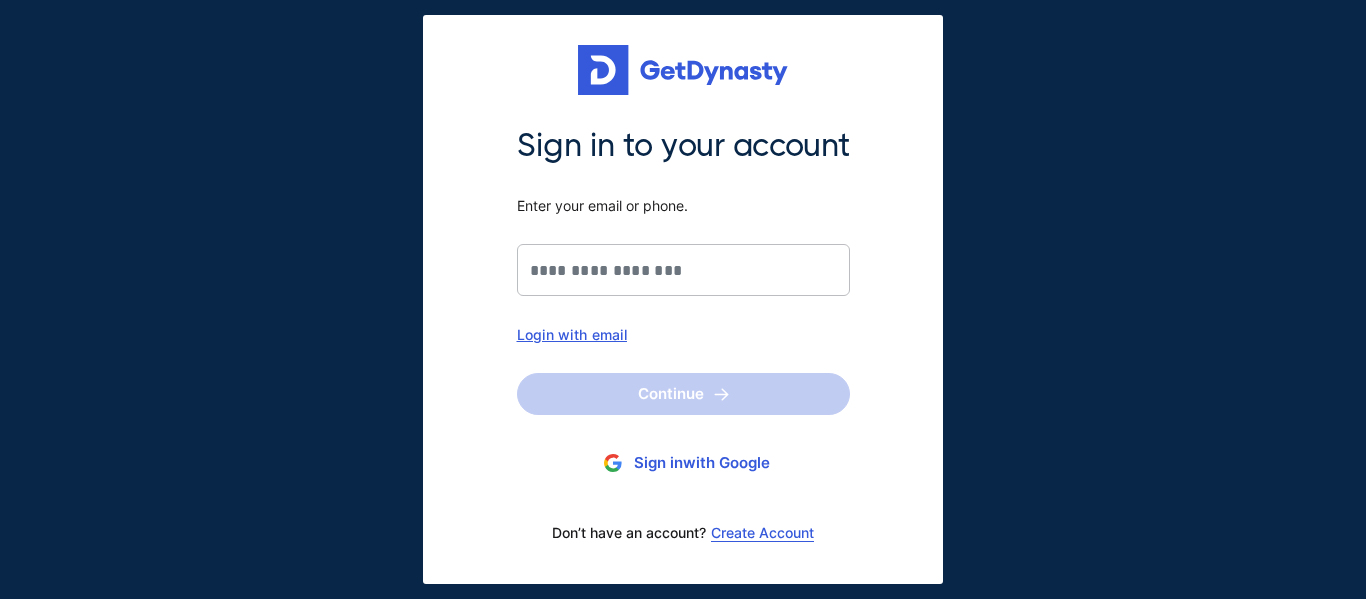 scroll, scrollTop: 0, scrollLeft: 0, axis: both 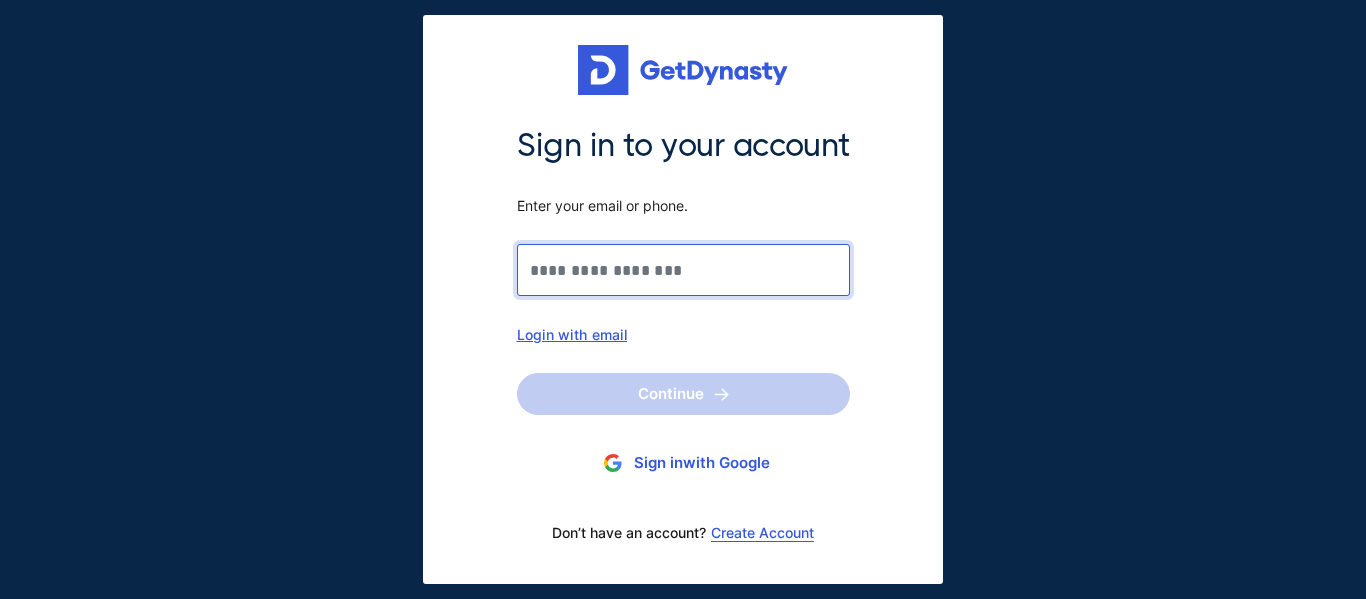 click on "Sign in to your account Enter your email or phone." at bounding box center (683, 270) 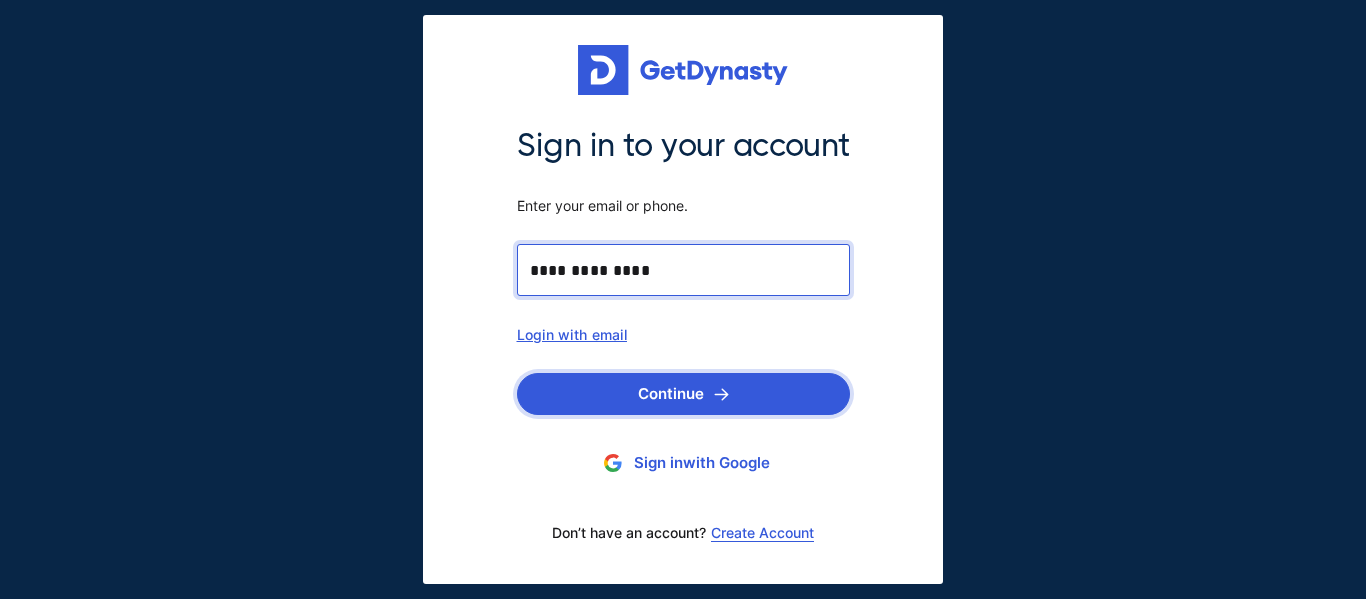 type on "**********" 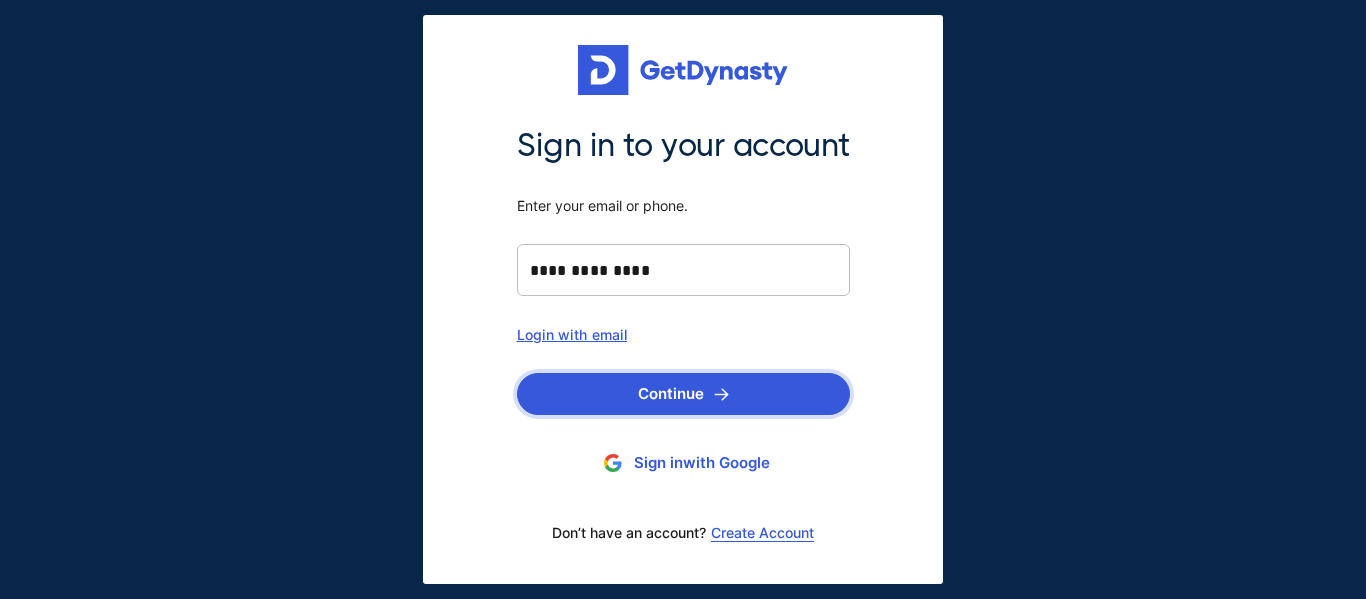 click on "Continue" at bounding box center (683, 394) 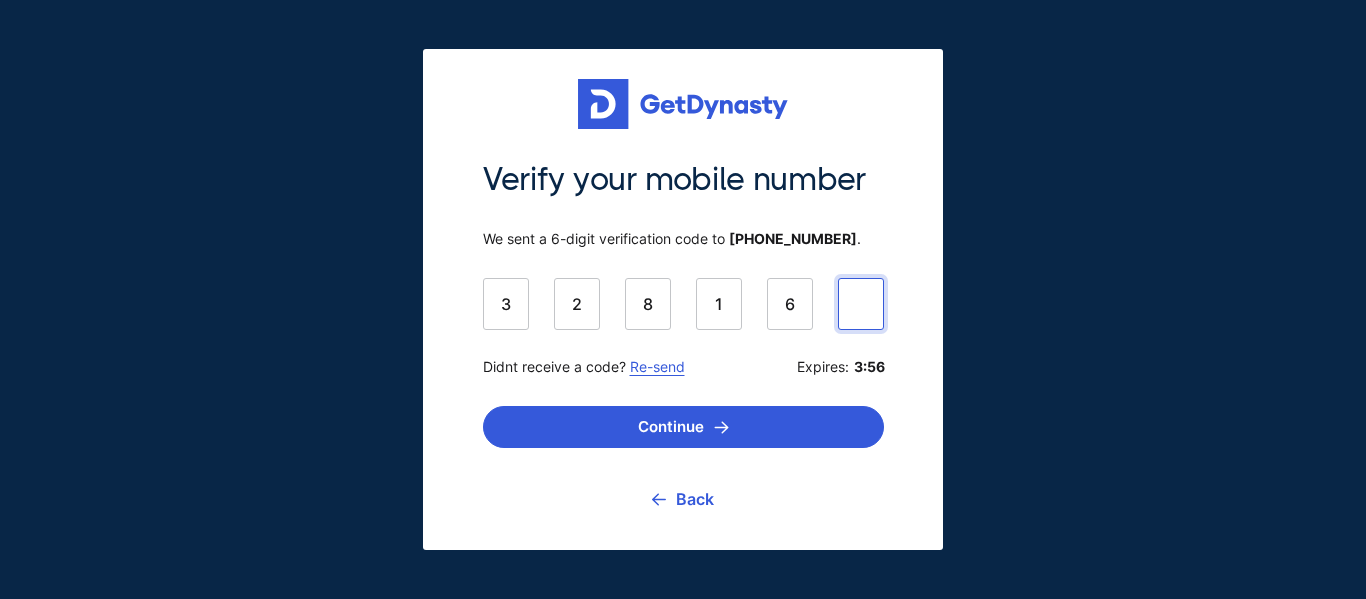 type on "******" 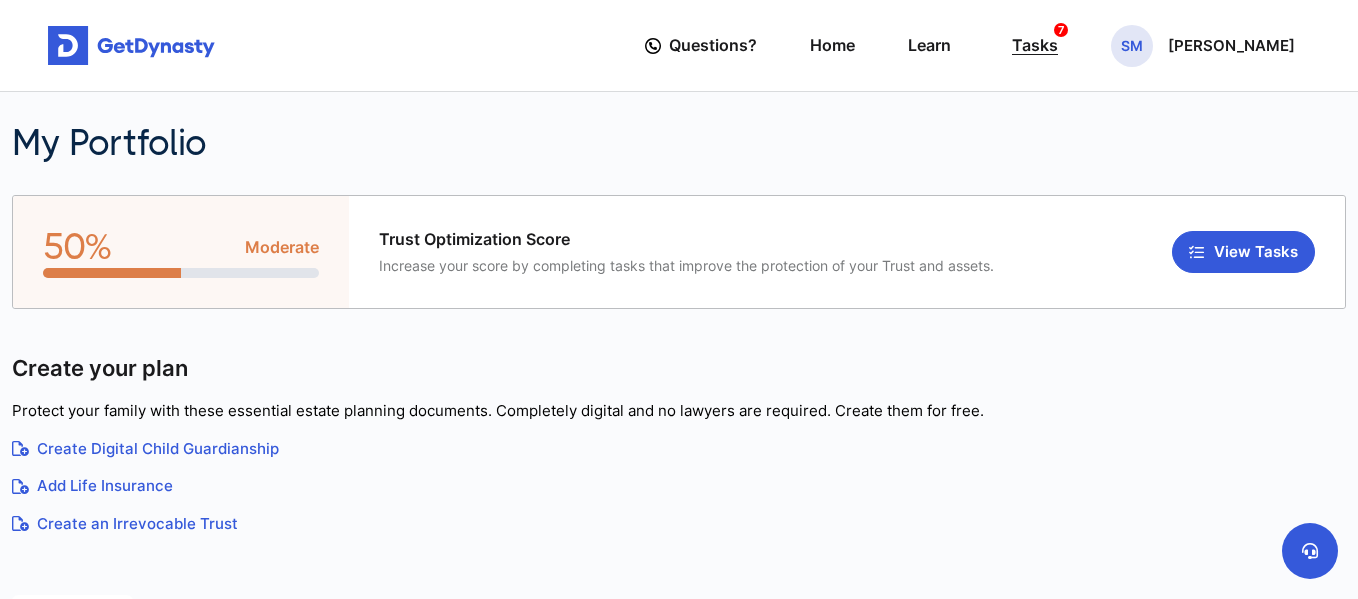 click on "Tasks 7" at bounding box center [1035, 45] 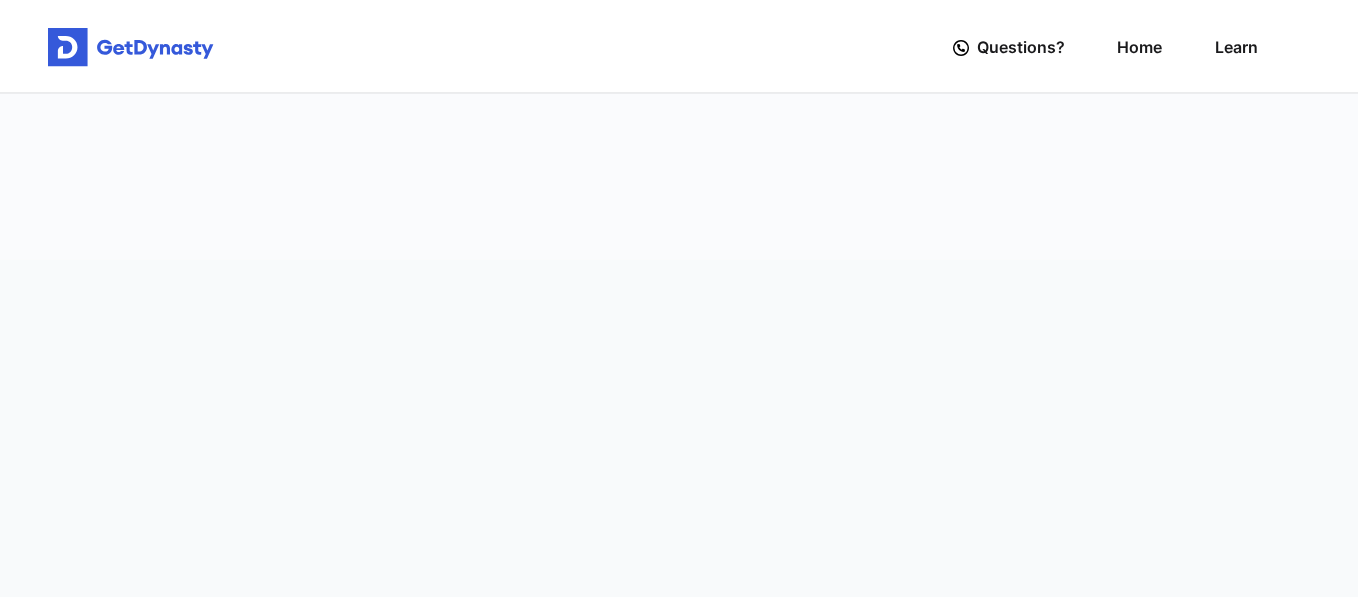 scroll, scrollTop: 0, scrollLeft: 0, axis: both 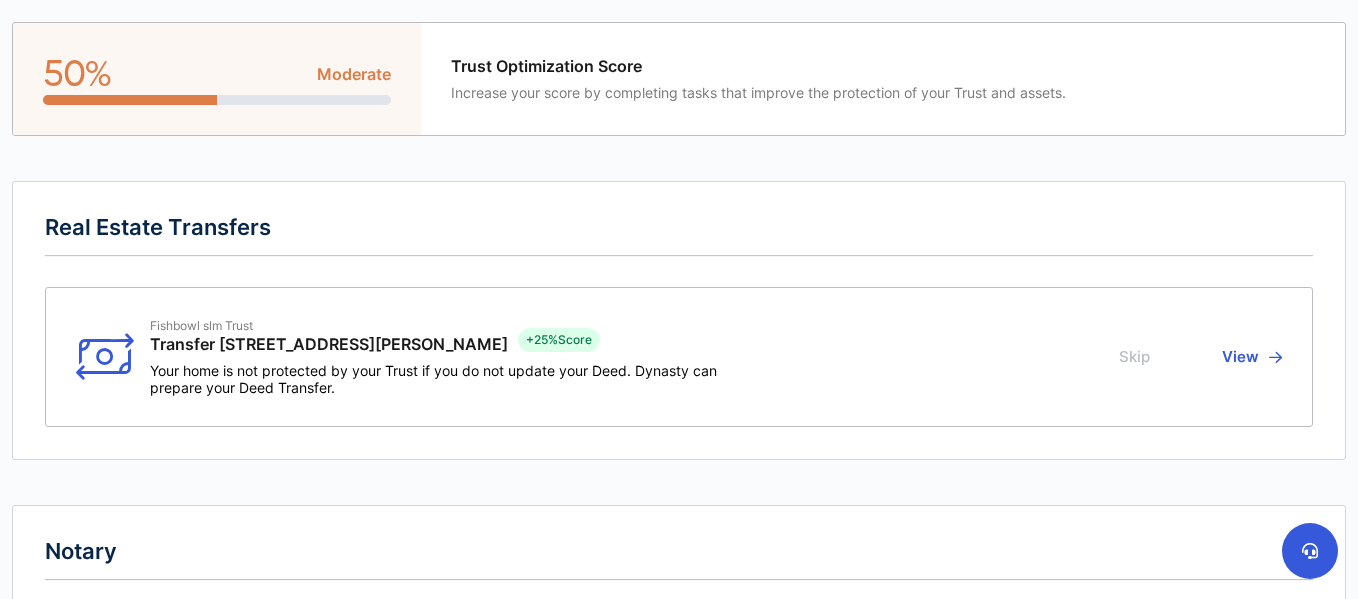 click on "View" at bounding box center (1249, 357) 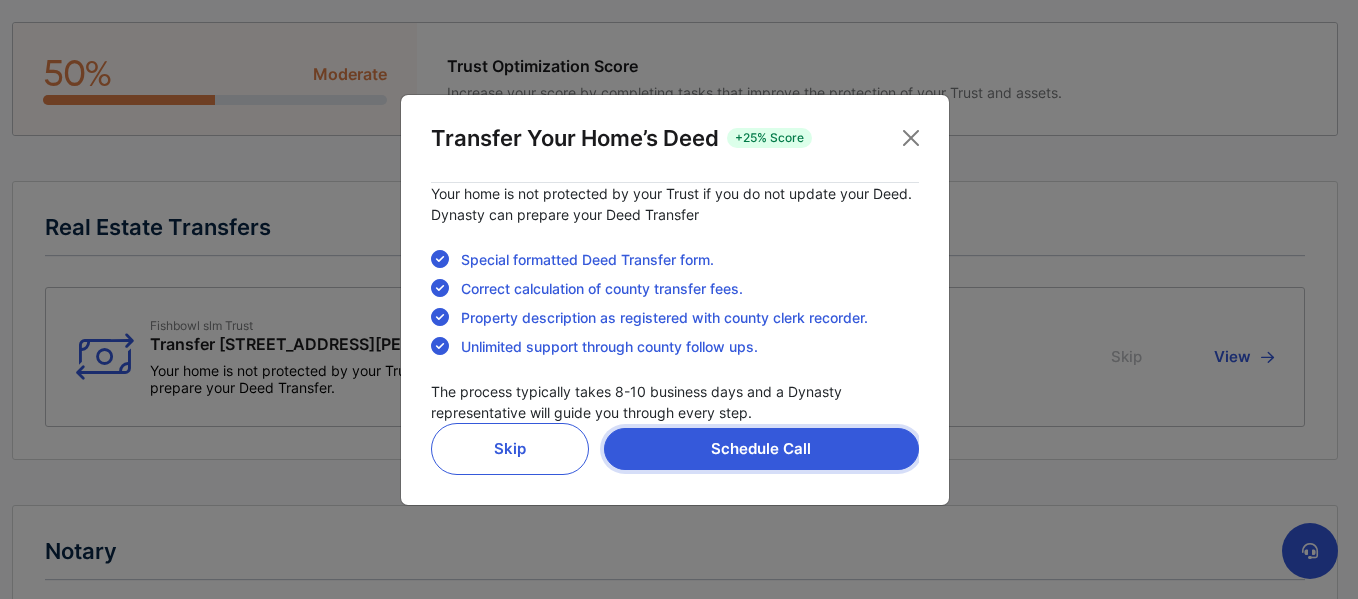 click on "Schedule Call" at bounding box center (761, 449) 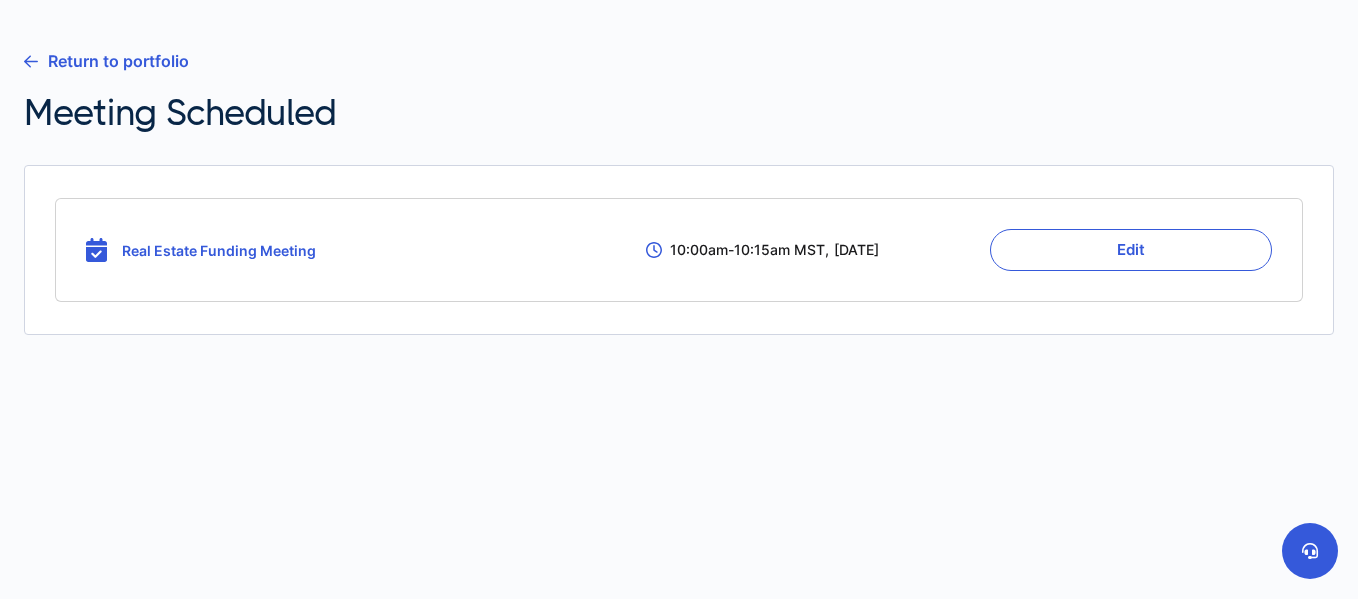 scroll, scrollTop: 0, scrollLeft: 0, axis: both 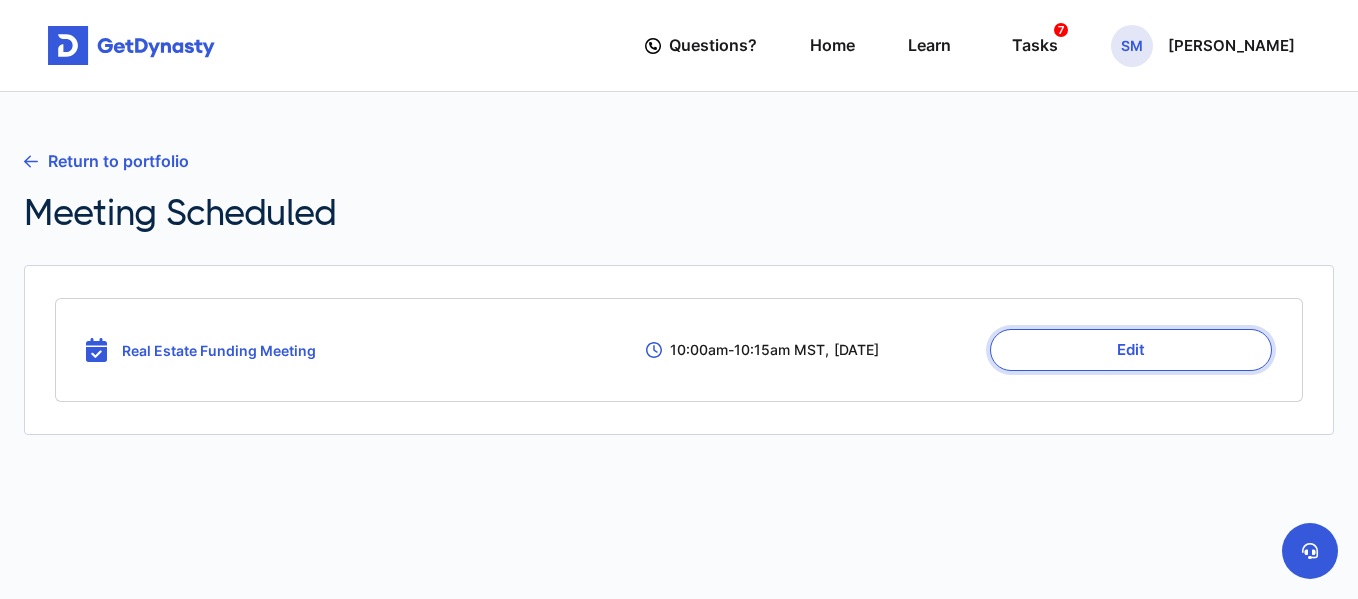 click on "Edit" at bounding box center [1131, 350] 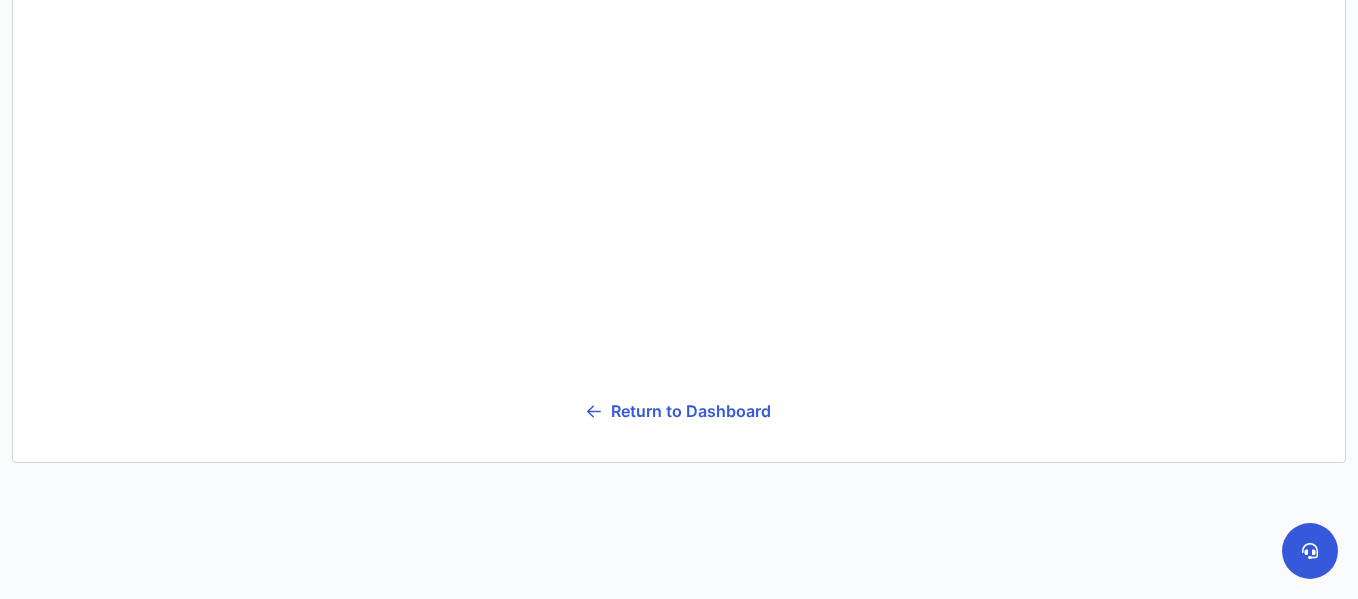 scroll, scrollTop: 0, scrollLeft: 0, axis: both 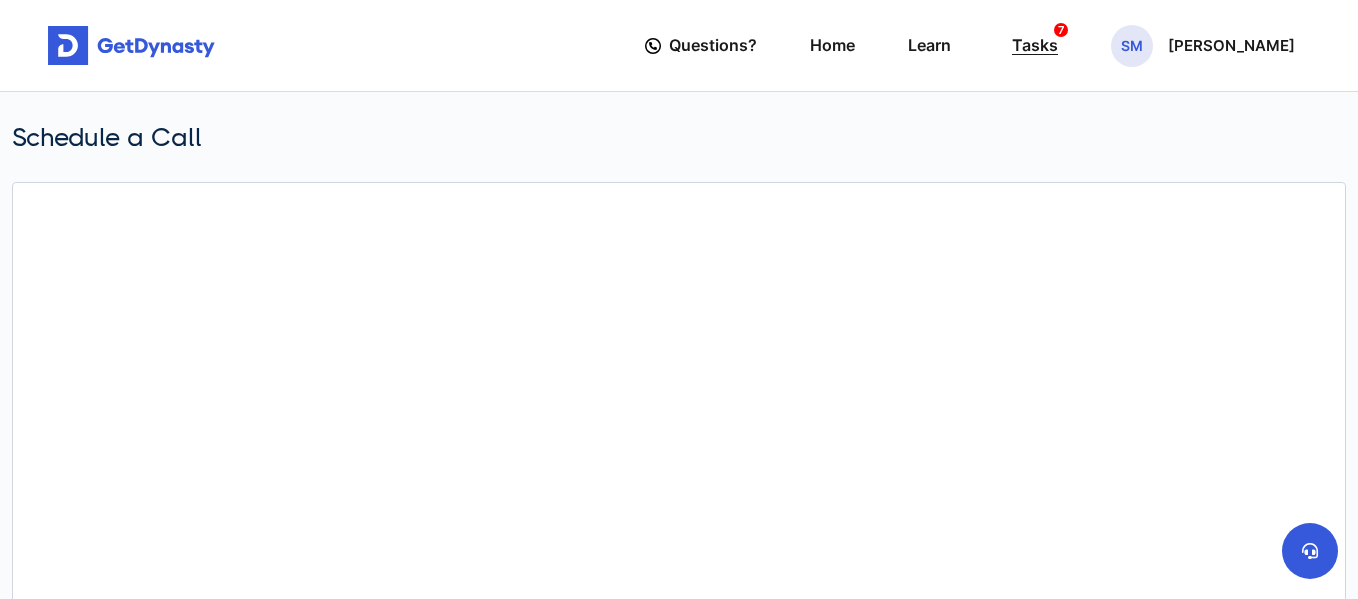 click on "Tasks 7" at bounding box center [1035, 45] 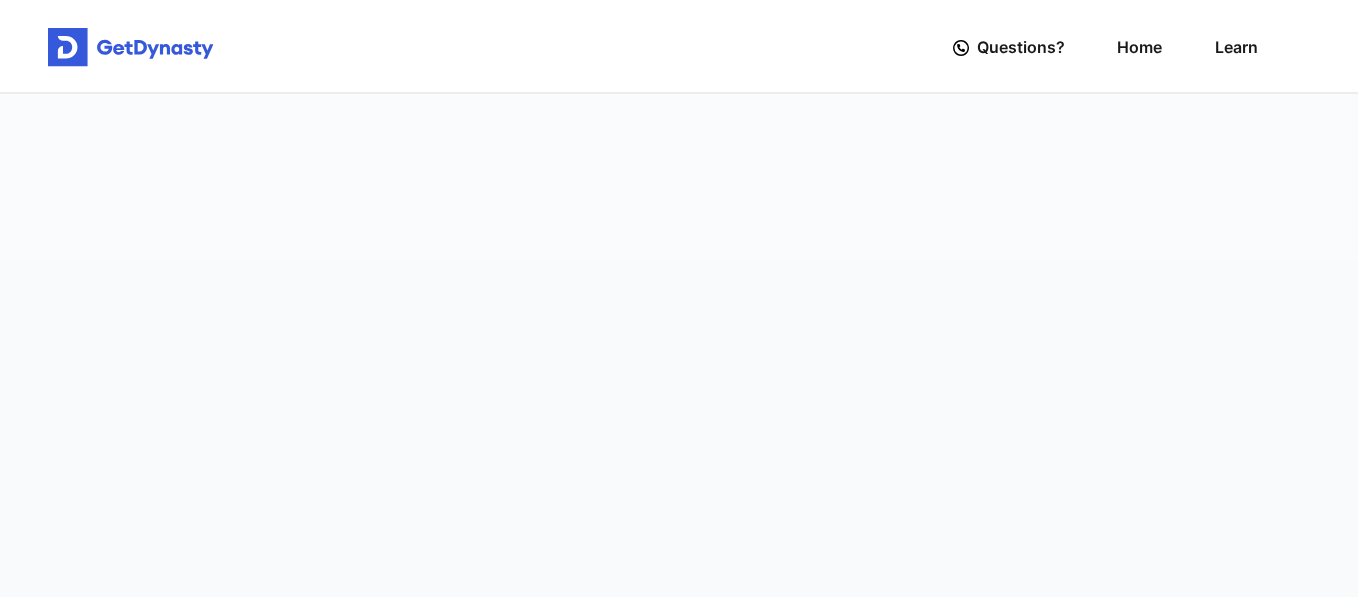 scroll, scrollTop: 0, scrollLeft: 0, axis: both 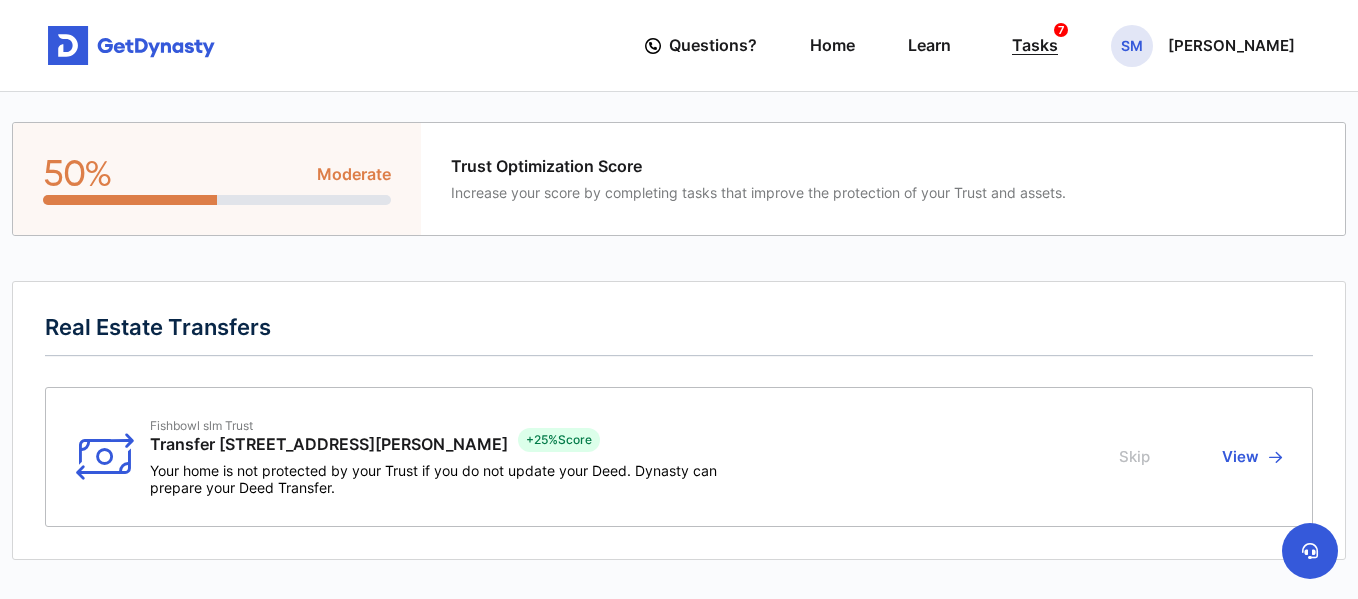click on "Tasks 7" at bounding box center (1035, 45) 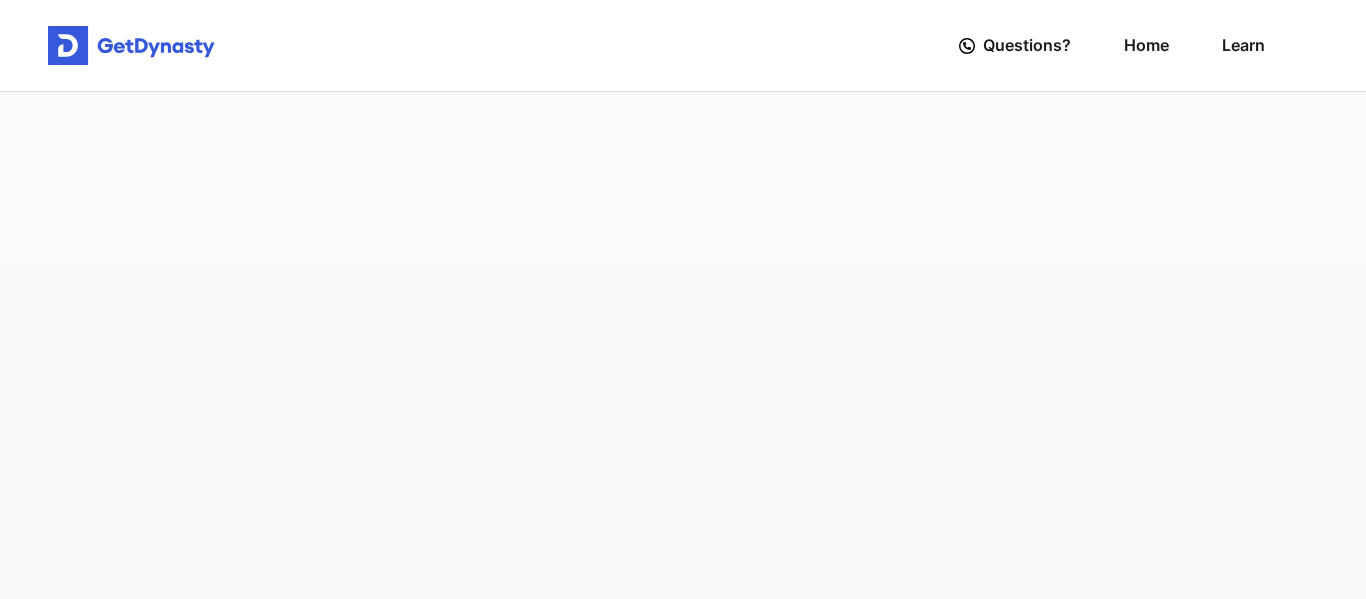 scroll, scrollTop: 0, scrollLeft: 0, axis: both 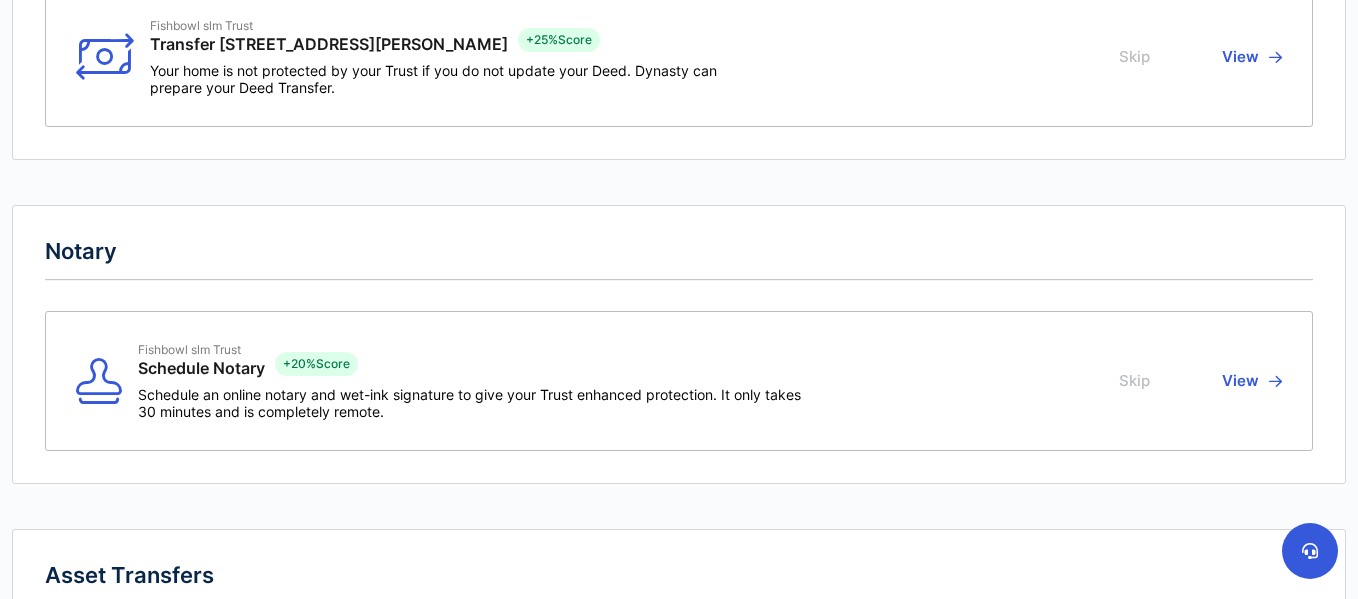 click on "View" at bounding box center [1249, 381] 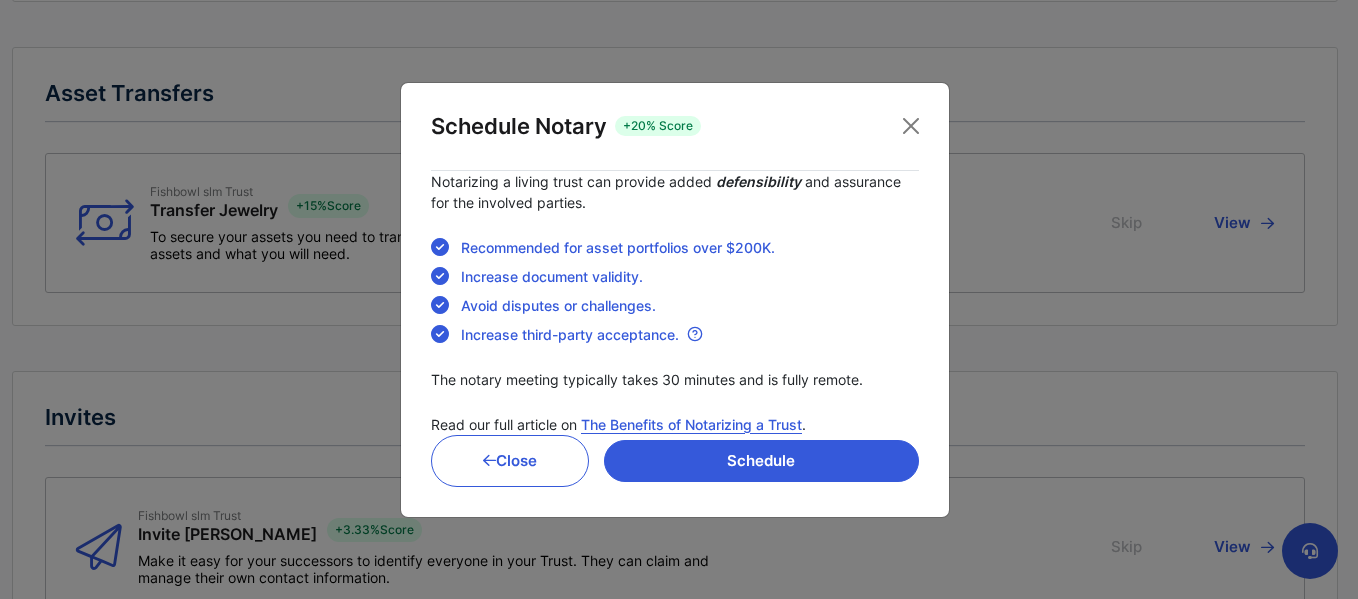scroll, scrollTop: 800, scrollLeft: 0, axis: vertical 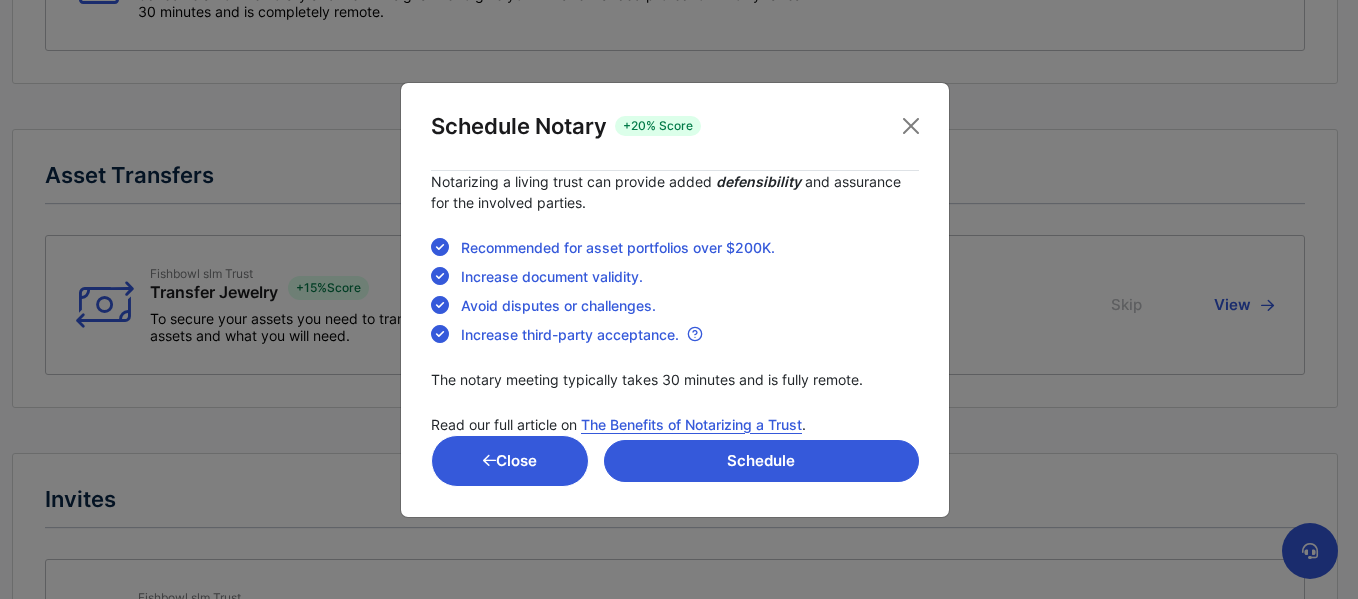 click on "Close" at bounding box center [510, 461] 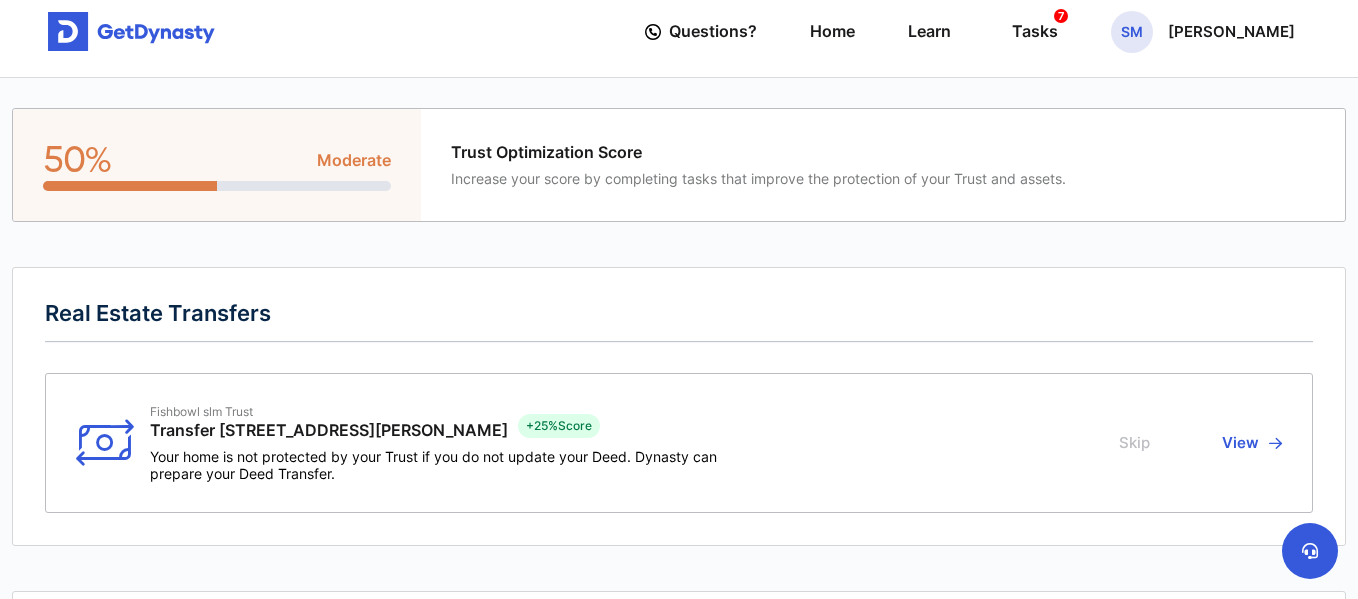 scroll, scrollTop: 0, scrollLeft: 0, axis: both 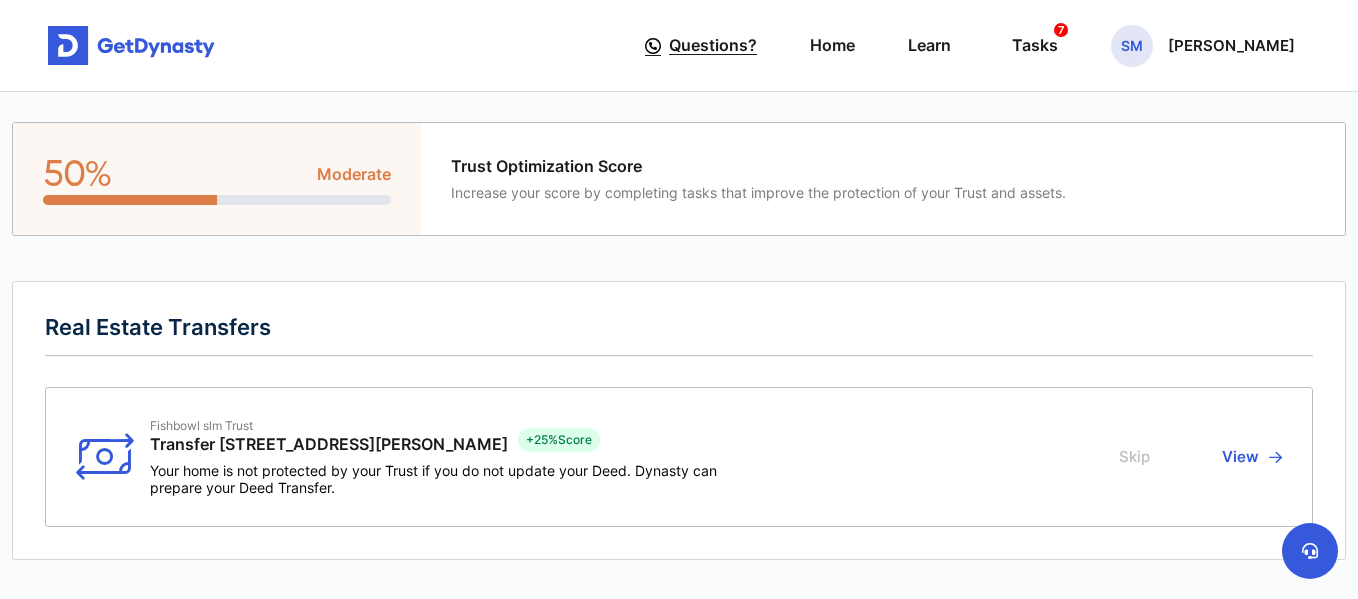 click on "Questions?" at bounding box center [713, 45] 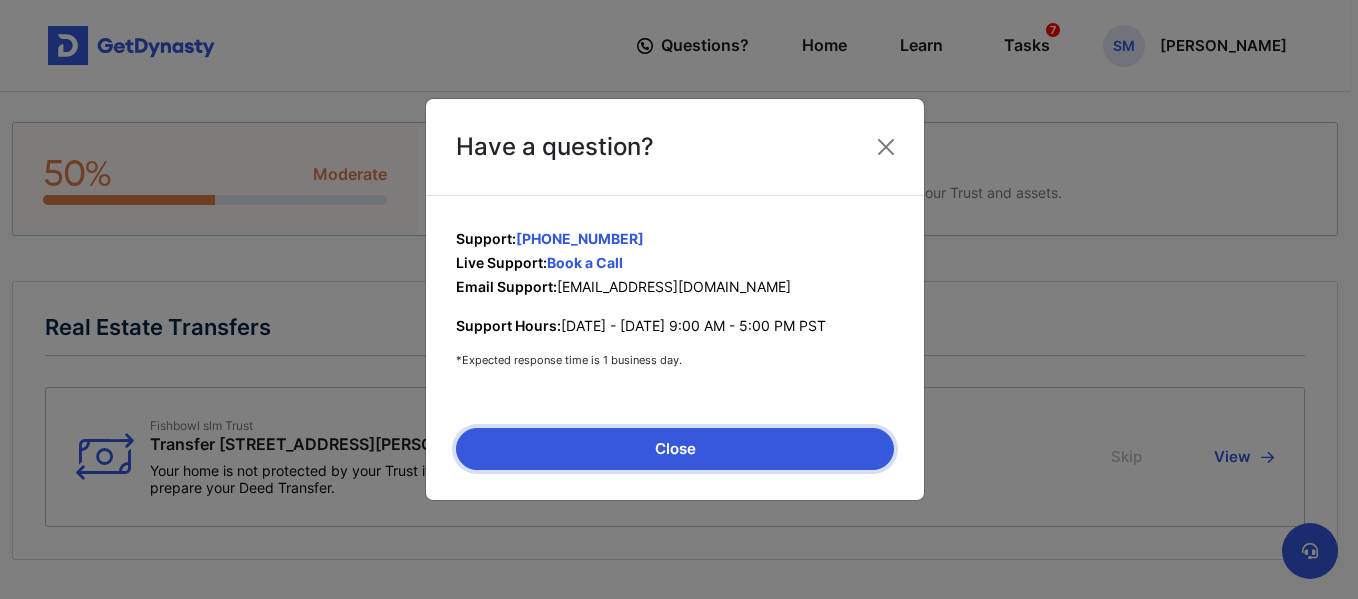 click on "Close" at bounding box center (675, 449) 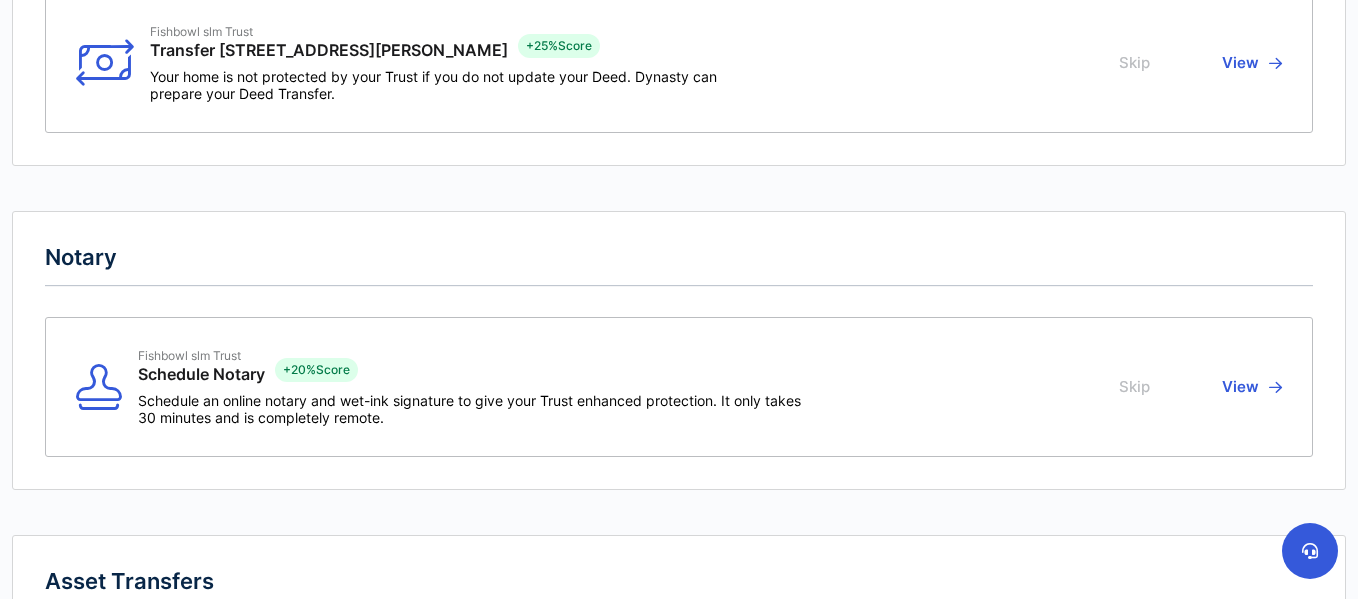 scroll, scrollTop: 0, scrollLeft: 0, axis: both 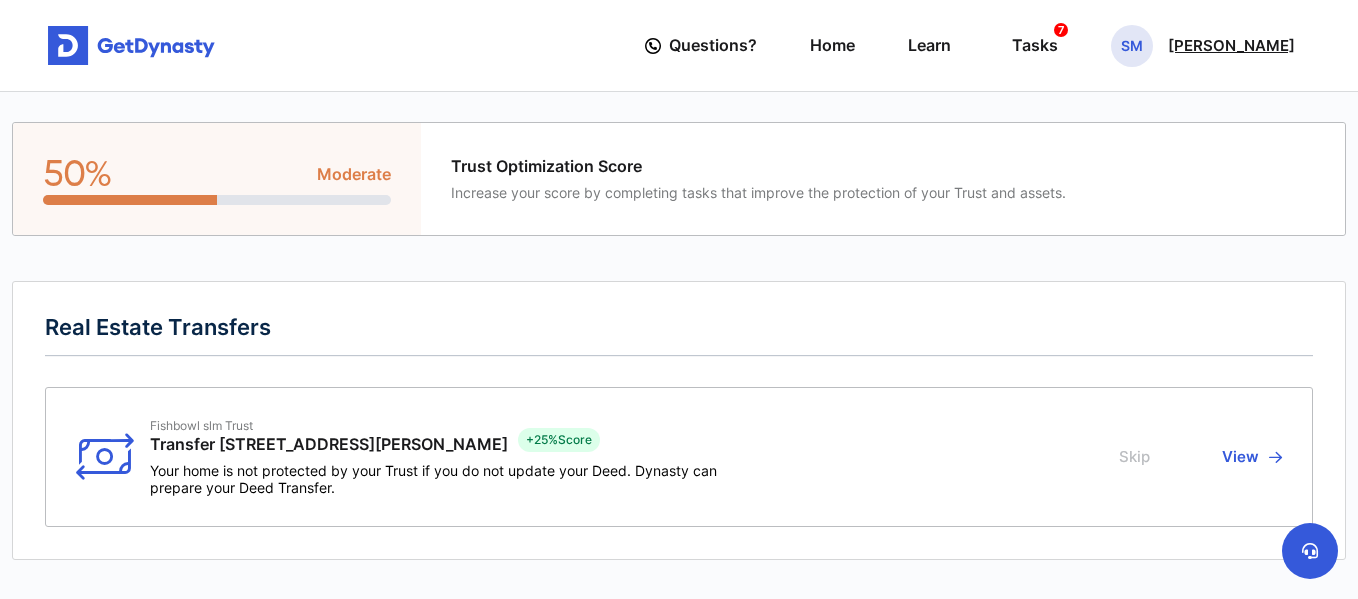 click on "[PERSON_NAME]" at bounding box center (1231, 46) 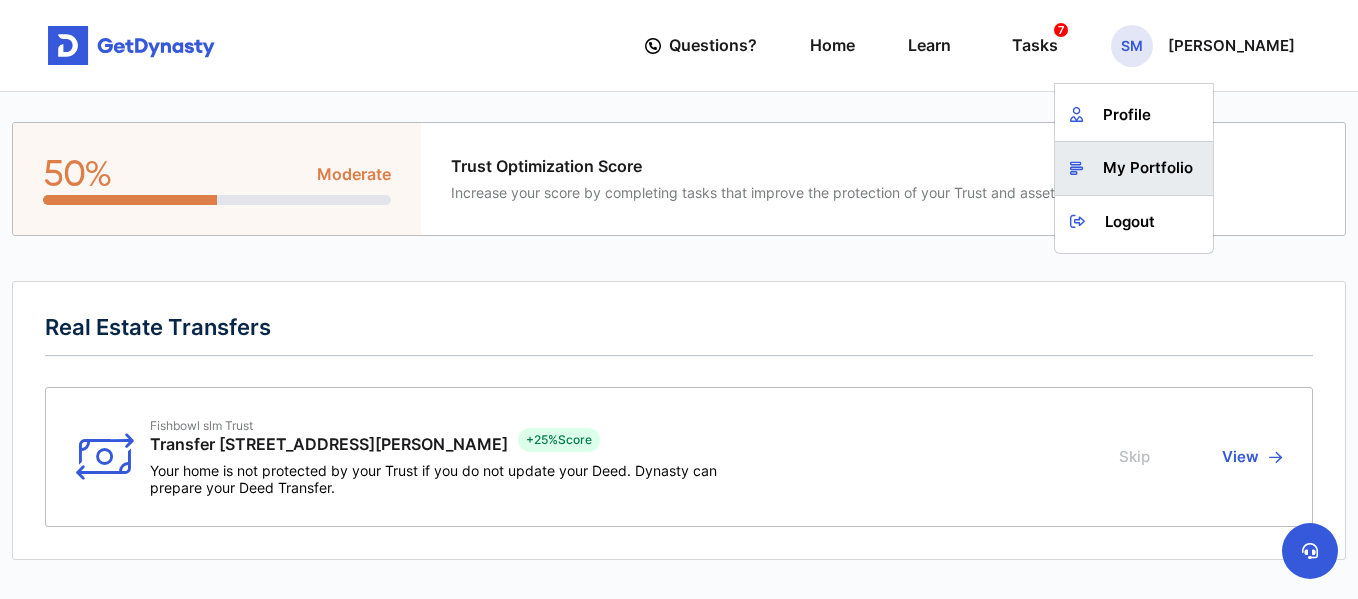 click on "My Portfolio" at bounding box center (1134, 168) 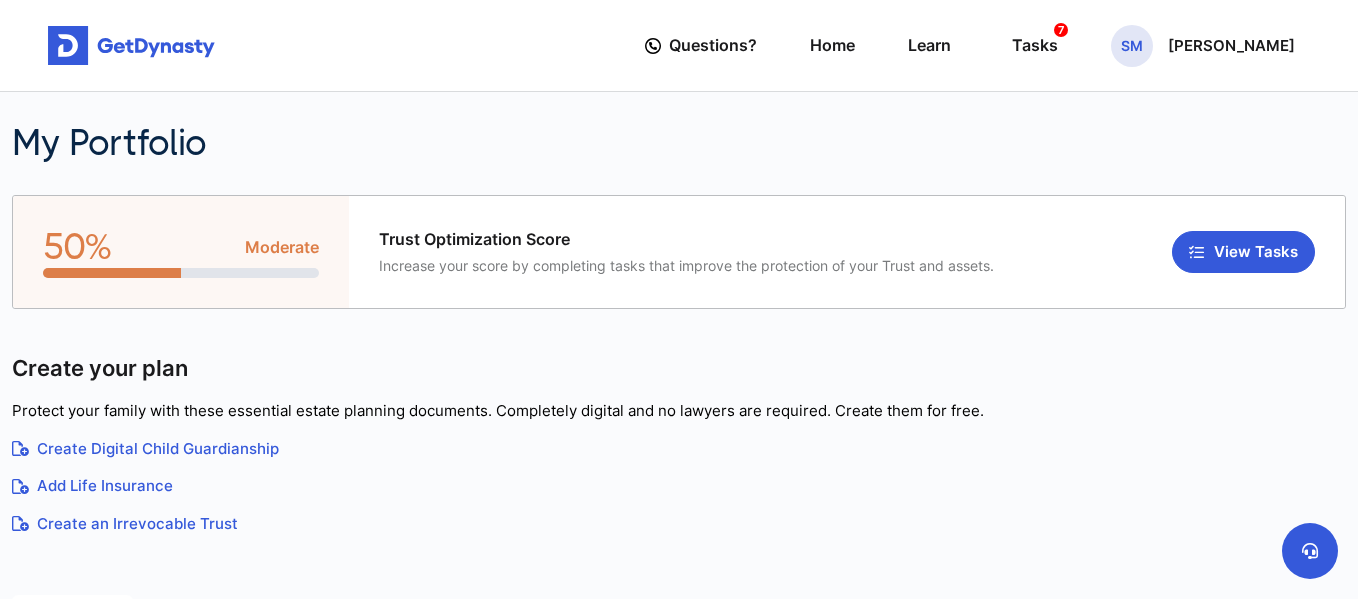 scroll, scrollTop: 0, scrollLeft: 0, axis: both 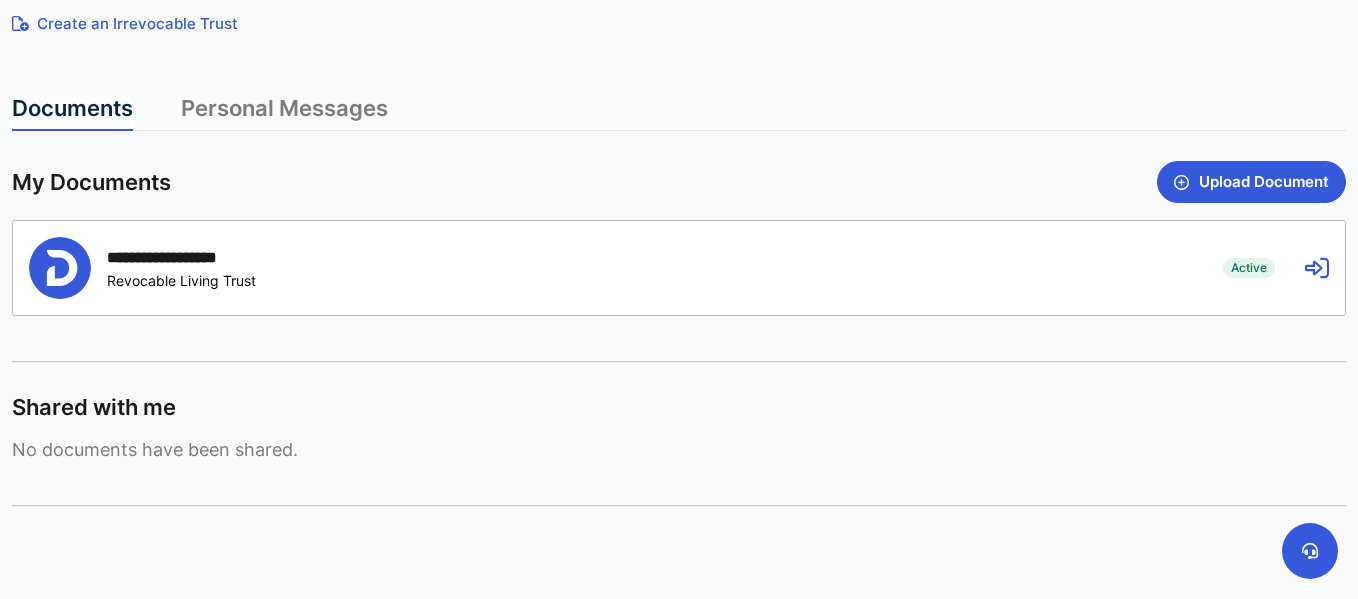 click on "Personal Messages" at bounding box center (284, 113) 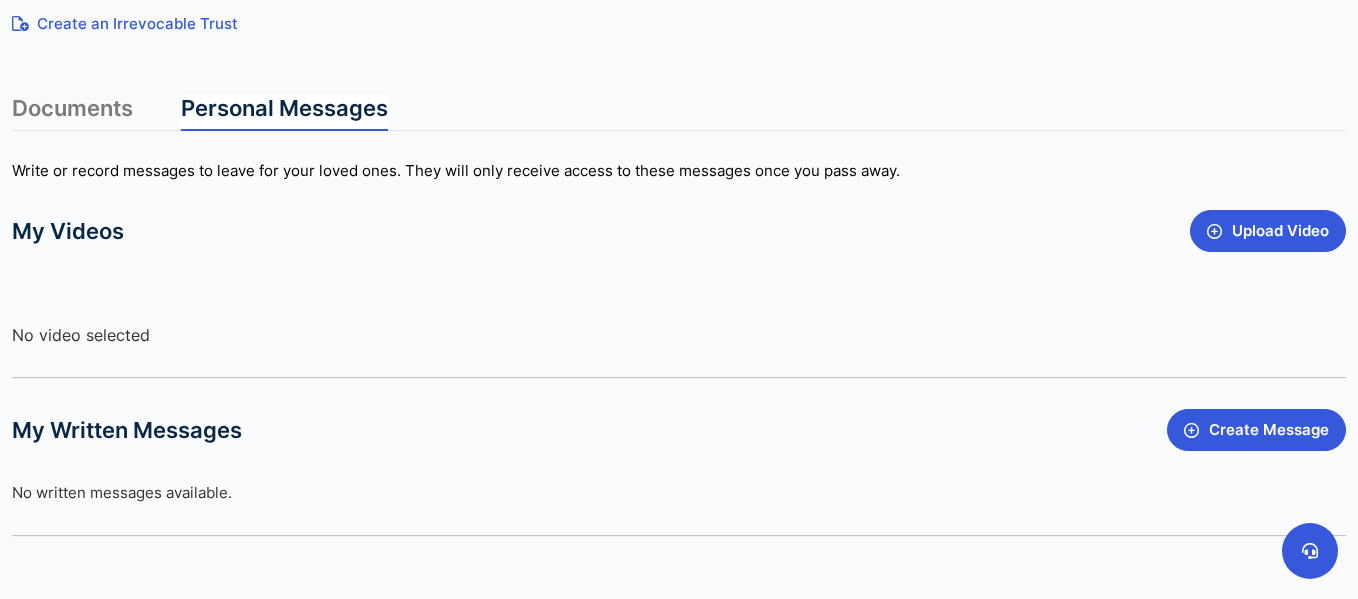 click on "Documents" at bounding box center [72, 113] 